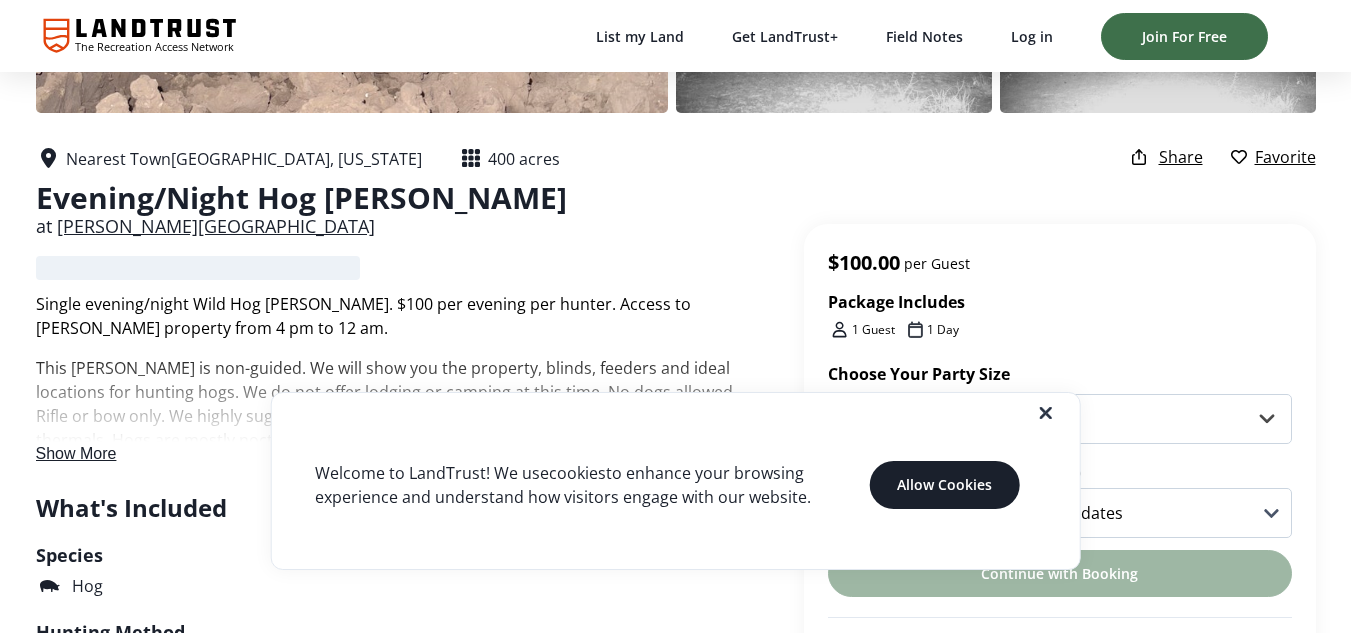 scroll, scrollTop: 300, scrollLeft: 0, axis: vertical 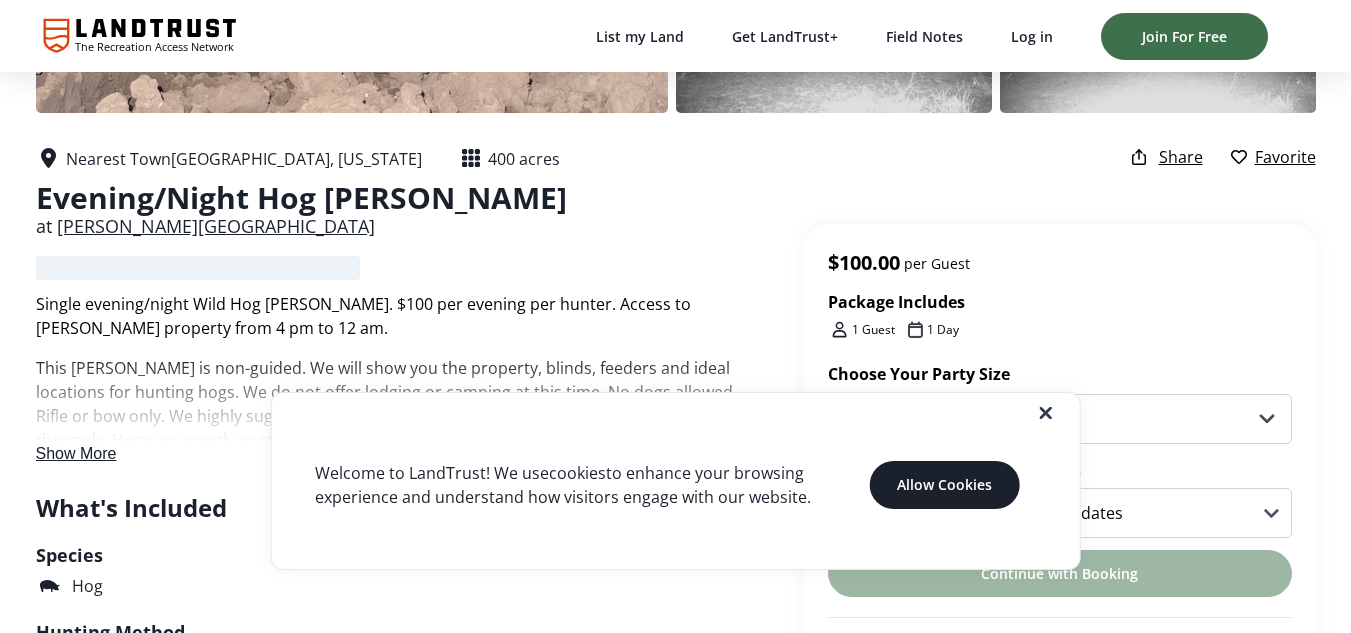 click at bounding box center [691, 413] 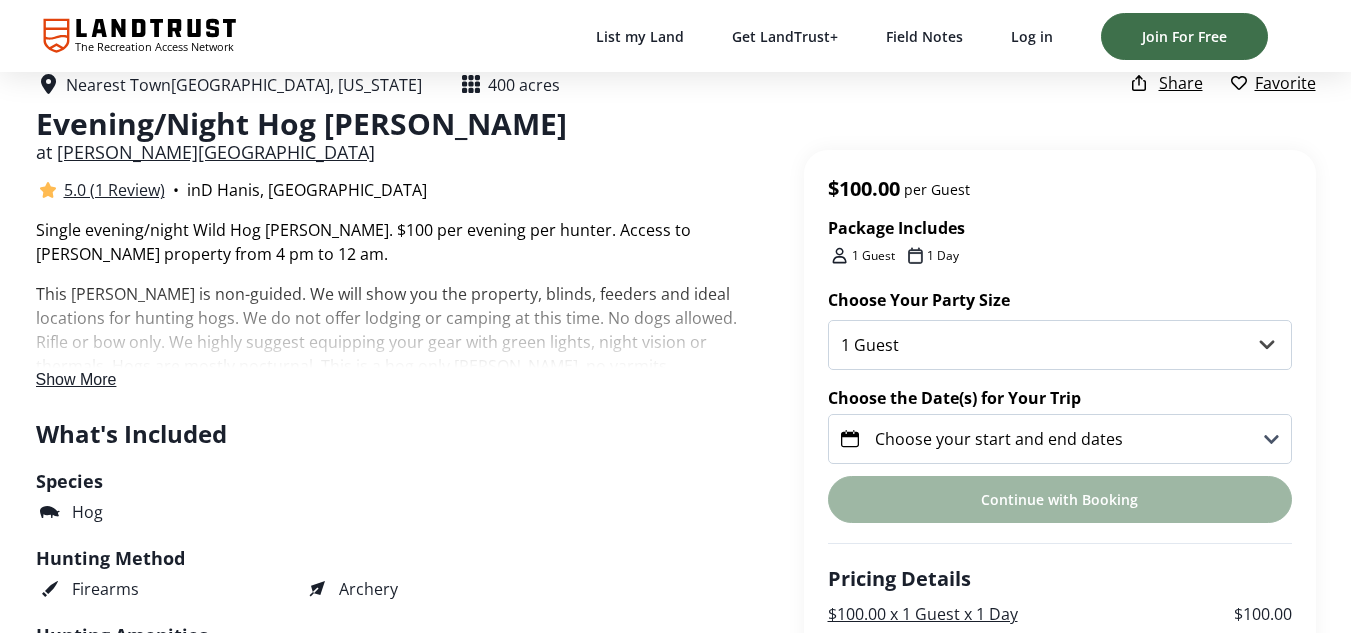 scroll, scrollTop: 400, scrollLeft: 0, axis: vertical 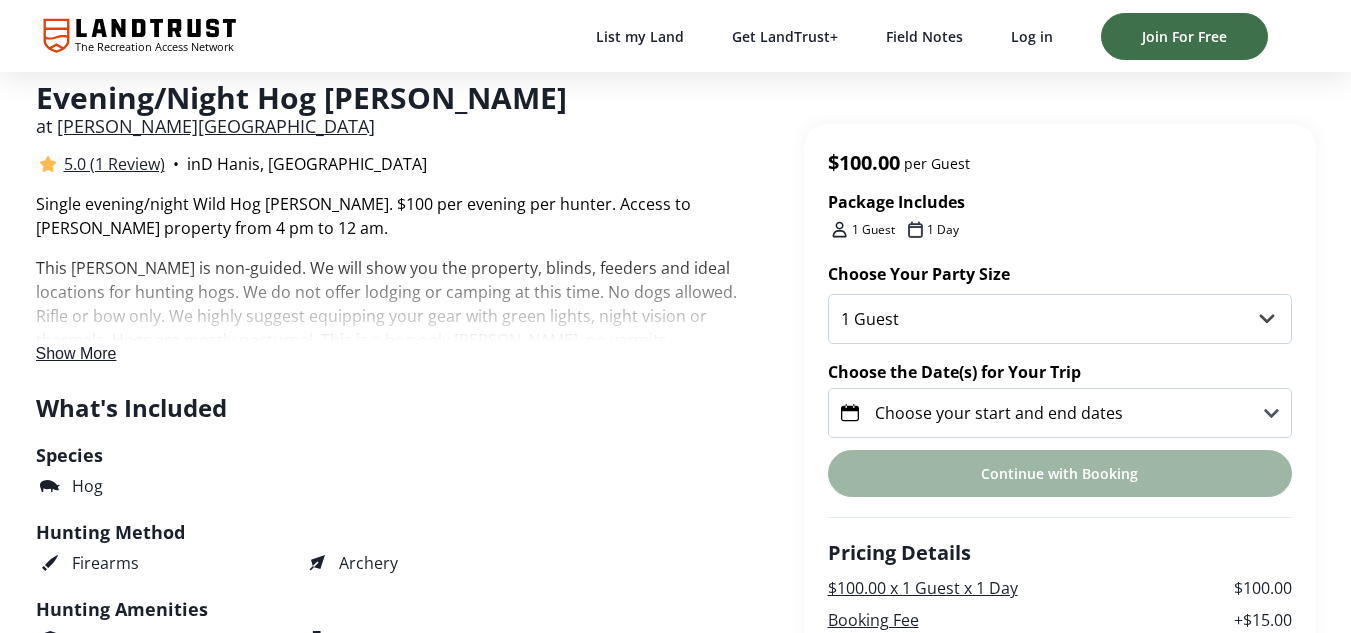 click on "Show More" at bounding box center (76, 353) 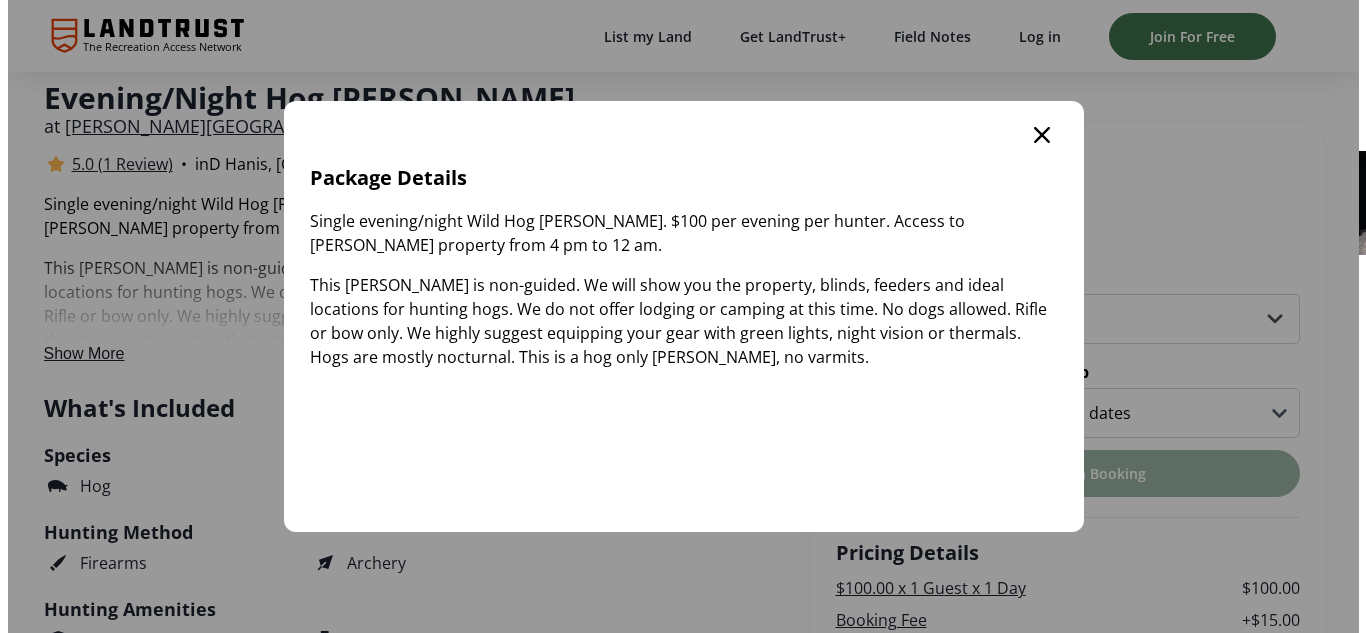 scroll, scrollTop: 0, scrollLeft: 0, axis: both 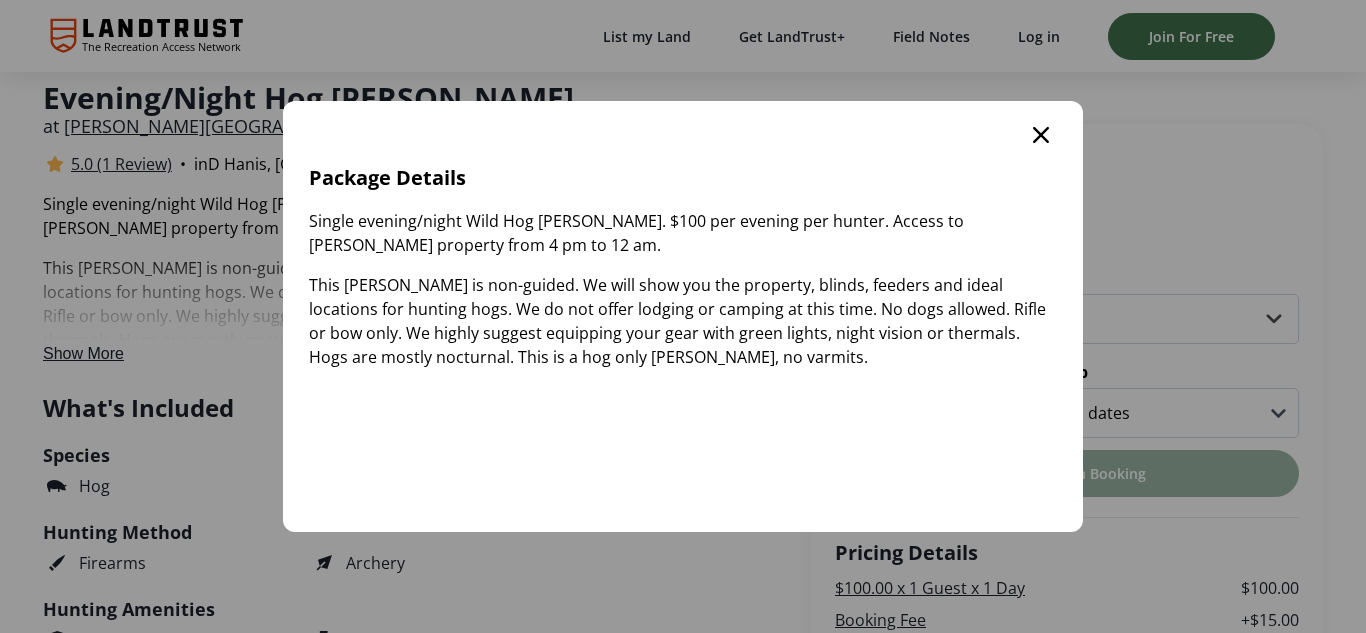 click at bounding box center [1041, 135] 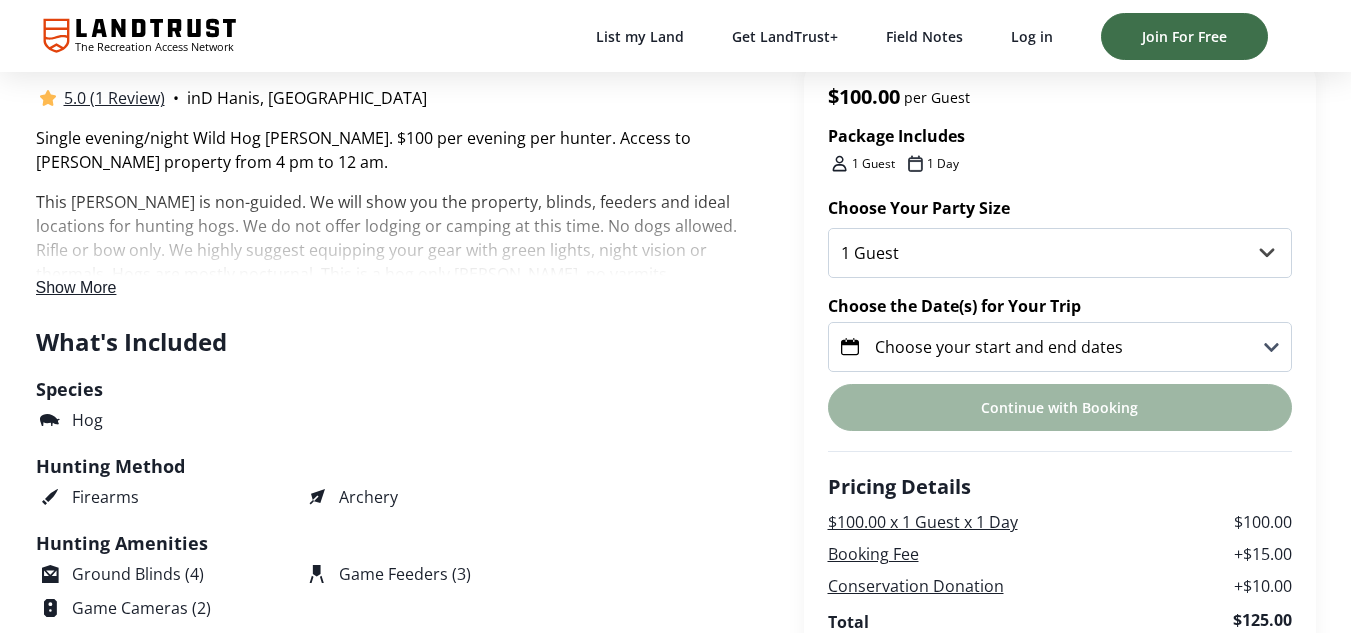 scroll, scrollTop: 500, scrollLeft: 0, axis: vertical 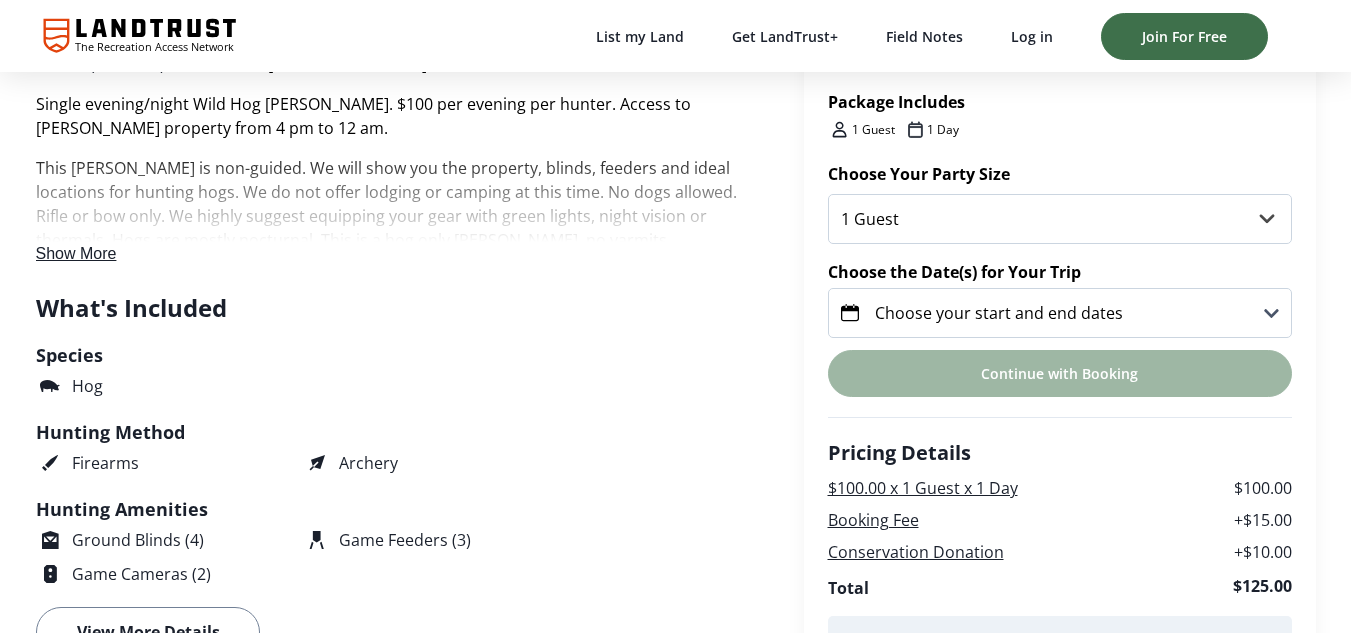 click on "Choose your start and end dates" at bounding box center (1060, 313) 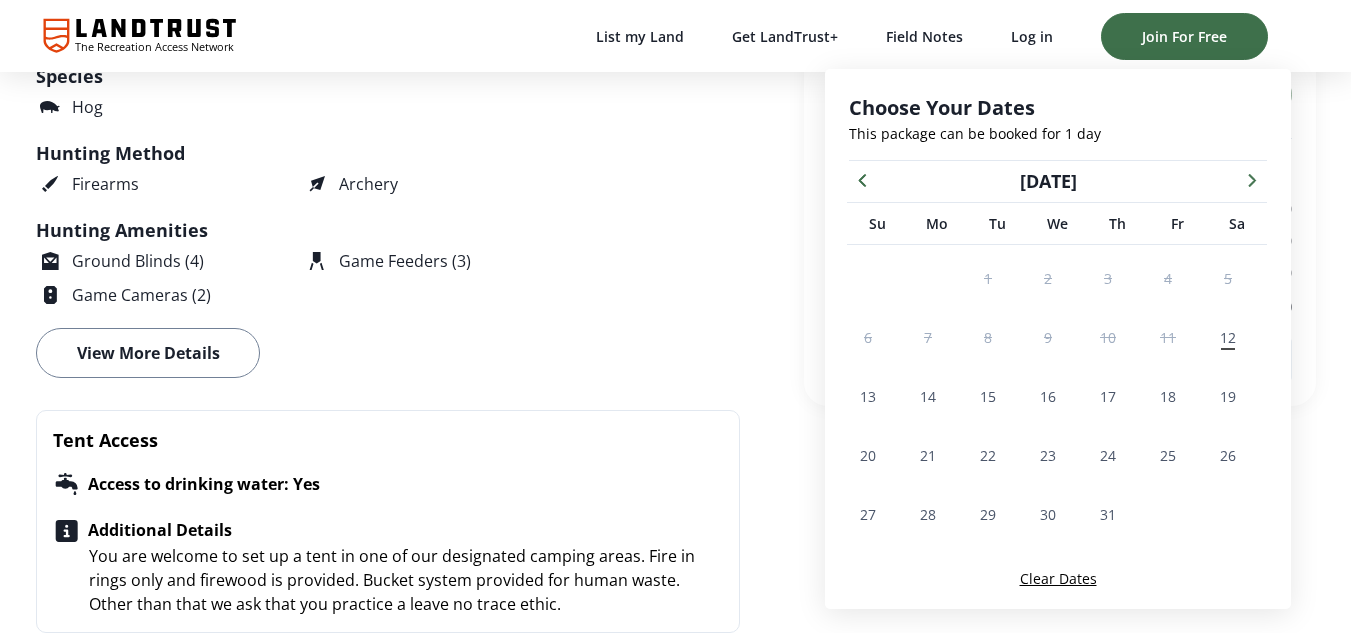 scroll, scrollTop: 802, scrollLeft: 0, axis: vertical 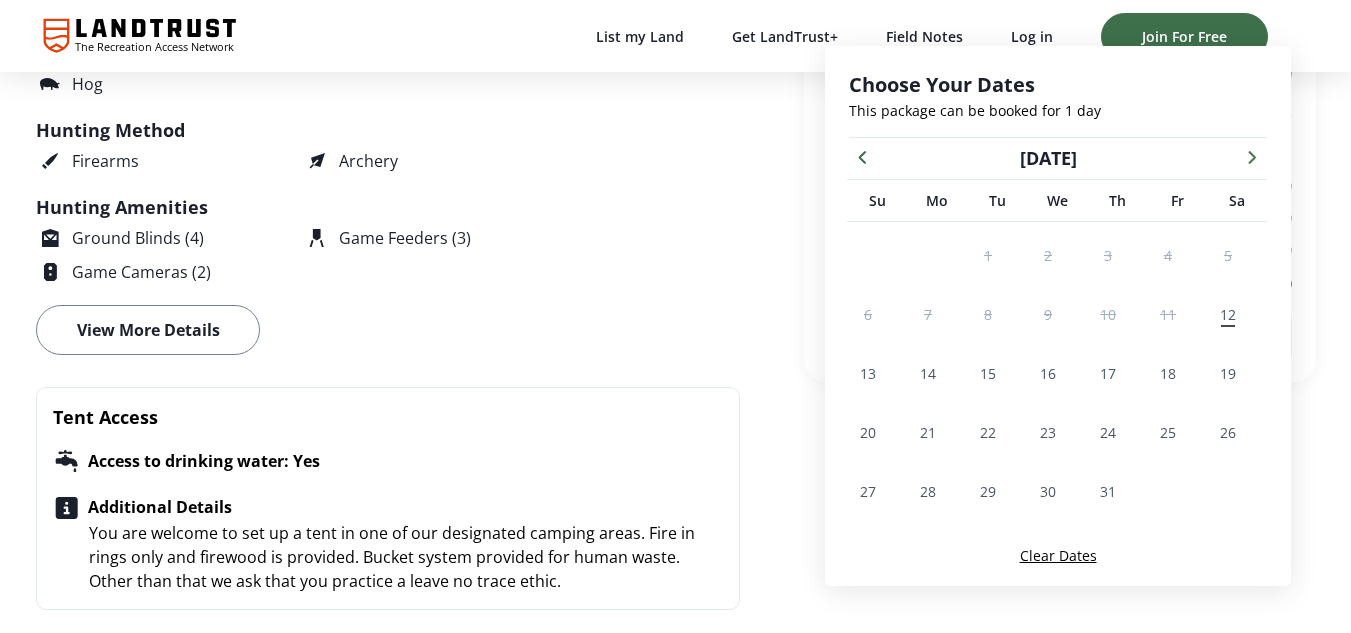 click 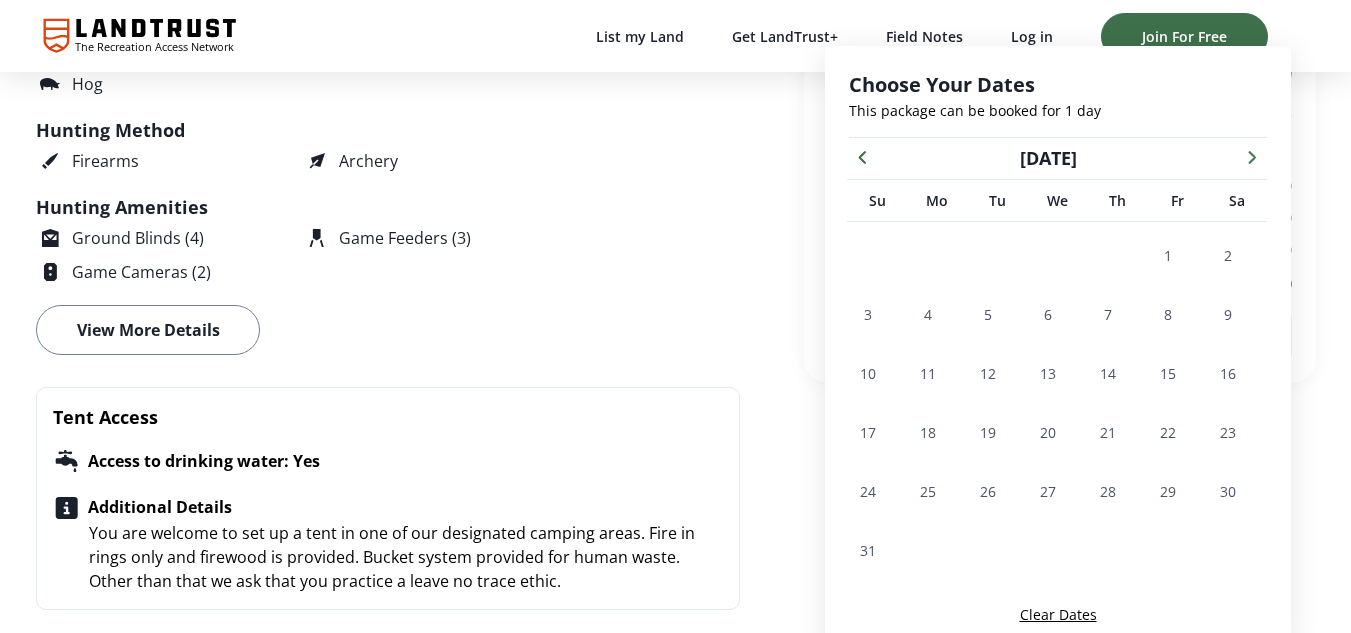 click 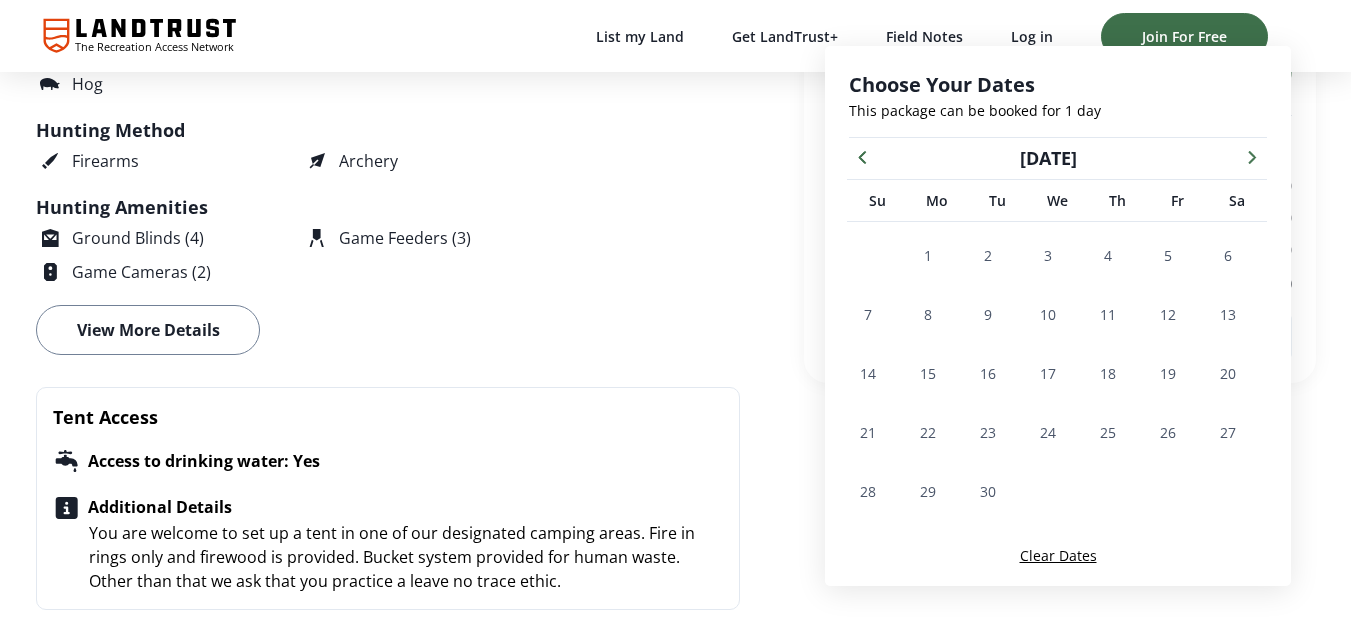 click at bounding box center (1252, 156) 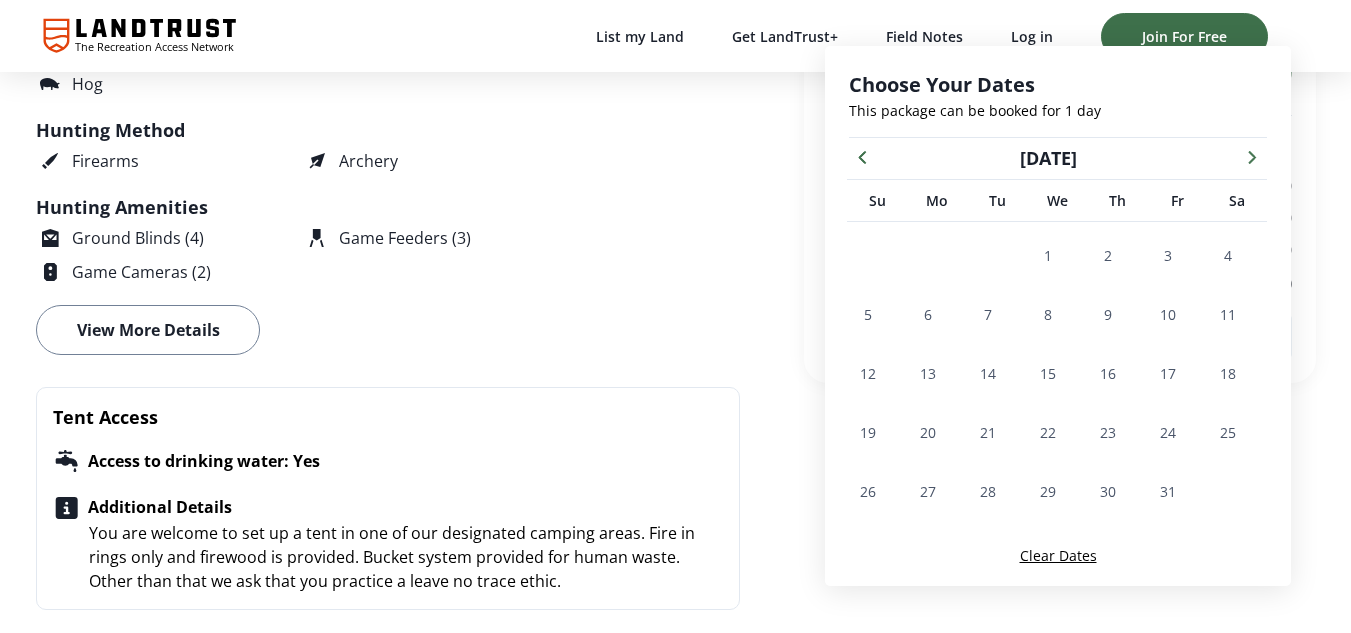 click at bounding box center (1252, 156) 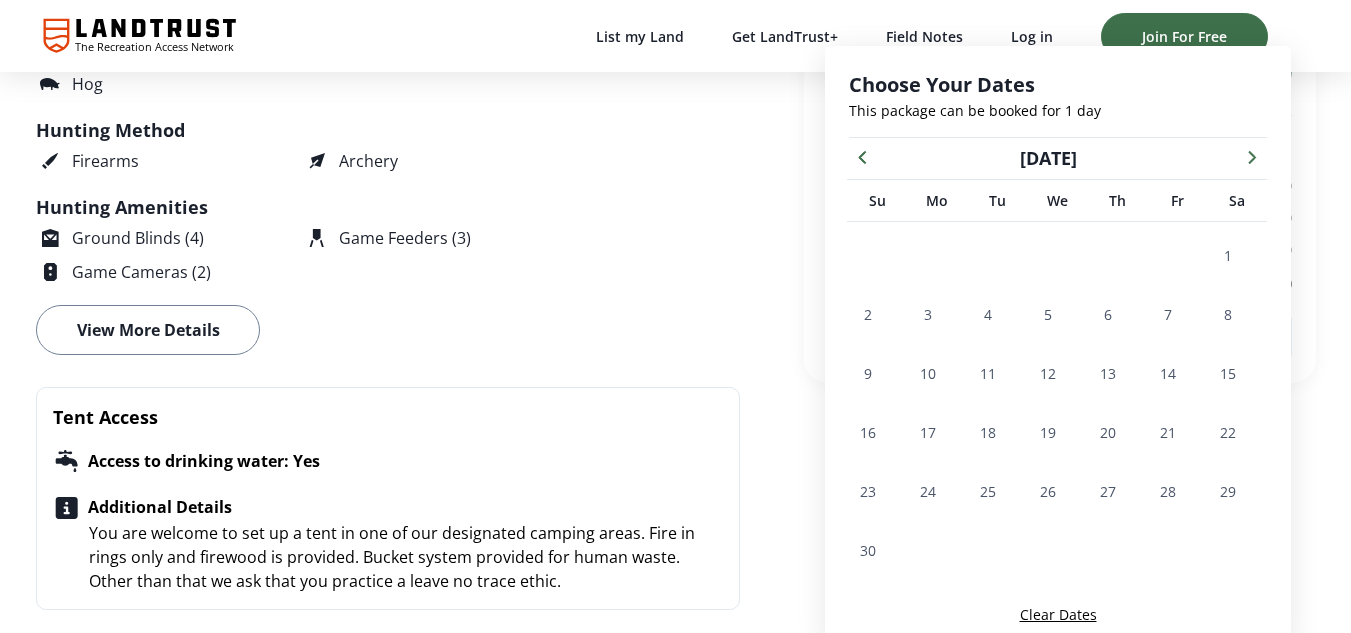 click at bounding box center [862, 156] 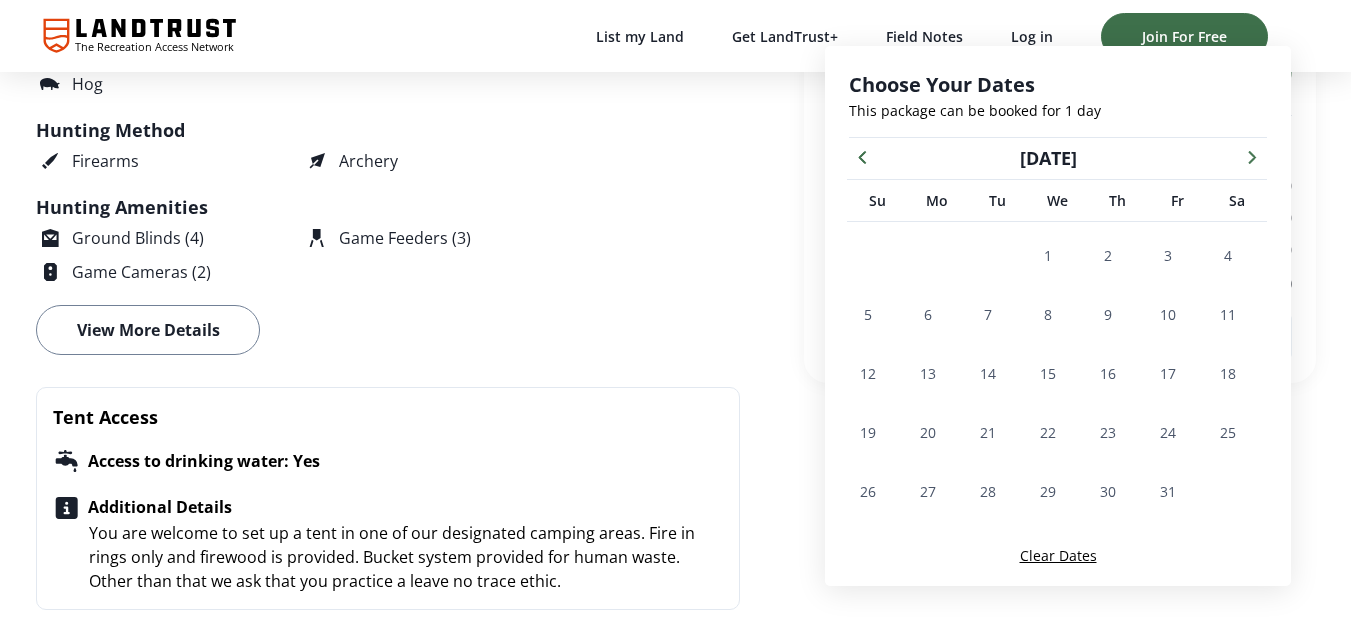 click at bounding box center (862, 156) 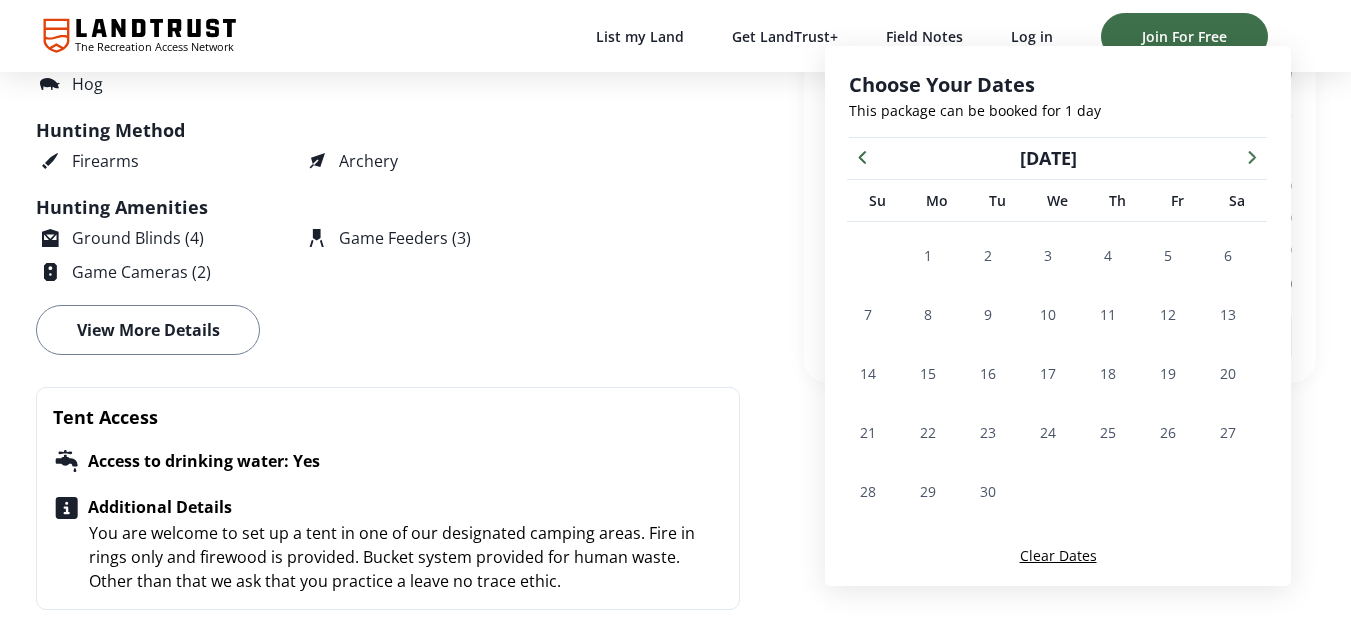 click on "Single evening/night Wild Hog hunt. $100 per evening per hunter. Access to hunt property from 4 pm to 12 am.
This hunt is non-guided. We will show you the property, blinds, feeders and ideal locations for hunting hogs. We do not offer lodging or camping at this time. No dogs allowed. Rifle or bow only. We highly suggest equipping your gear with green lights, night vision or thermals. Hogs are mostly nocturnal. This is a hog only hunt, no varmits.
Show More Package Details Single evening/night Wild Hog hunt. $100 per evening per hunter. Access to hunt property from 4 pm to 12 am.
This hunt is non-guided. We will show you the property, blinds, feeders and ideal locations for hunting hogs. We do not offer lodging or camping at this time. No dogs allowed. Rifle or bow only. We highly suggest equipping your gear with green lights, night vision or thermals. Hogs are mostly nocturnal. This is a hog only hunt, no varmits.
What's Included Species Hog Hunting Method Firearms Archery Hunting Amenities" at bounding box center (420, 2545) 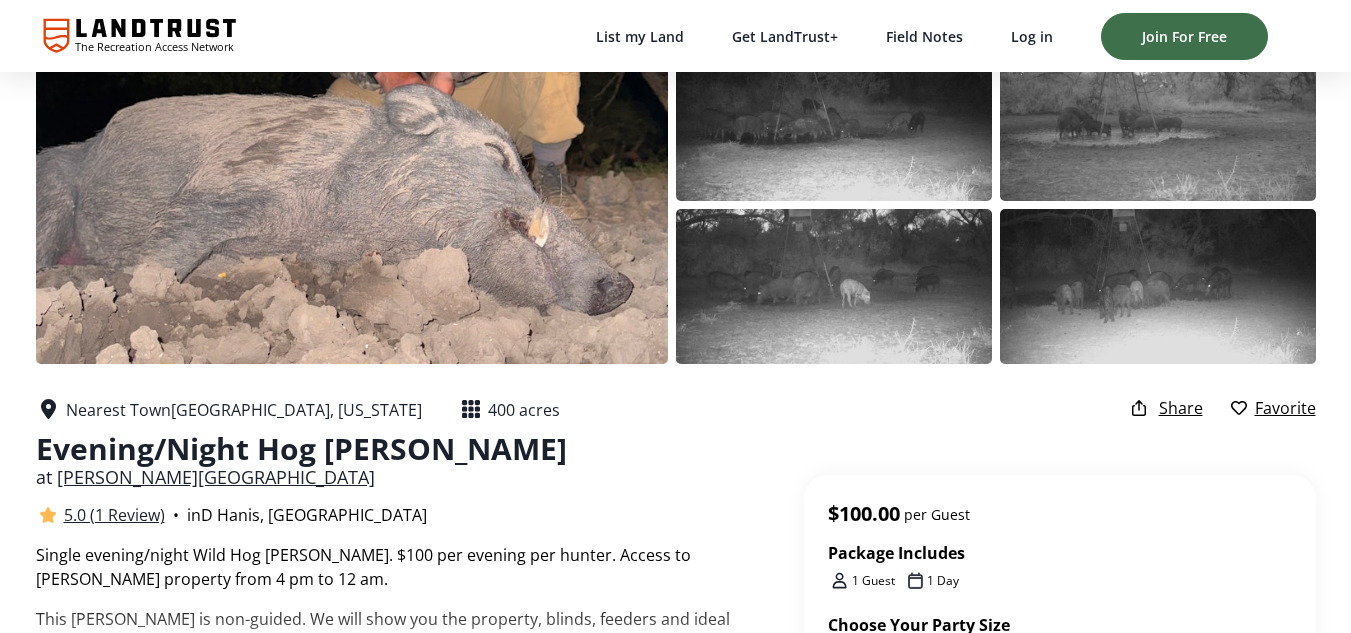 scroll, scrollTop: 0, scrollLeft: 0, axis: both 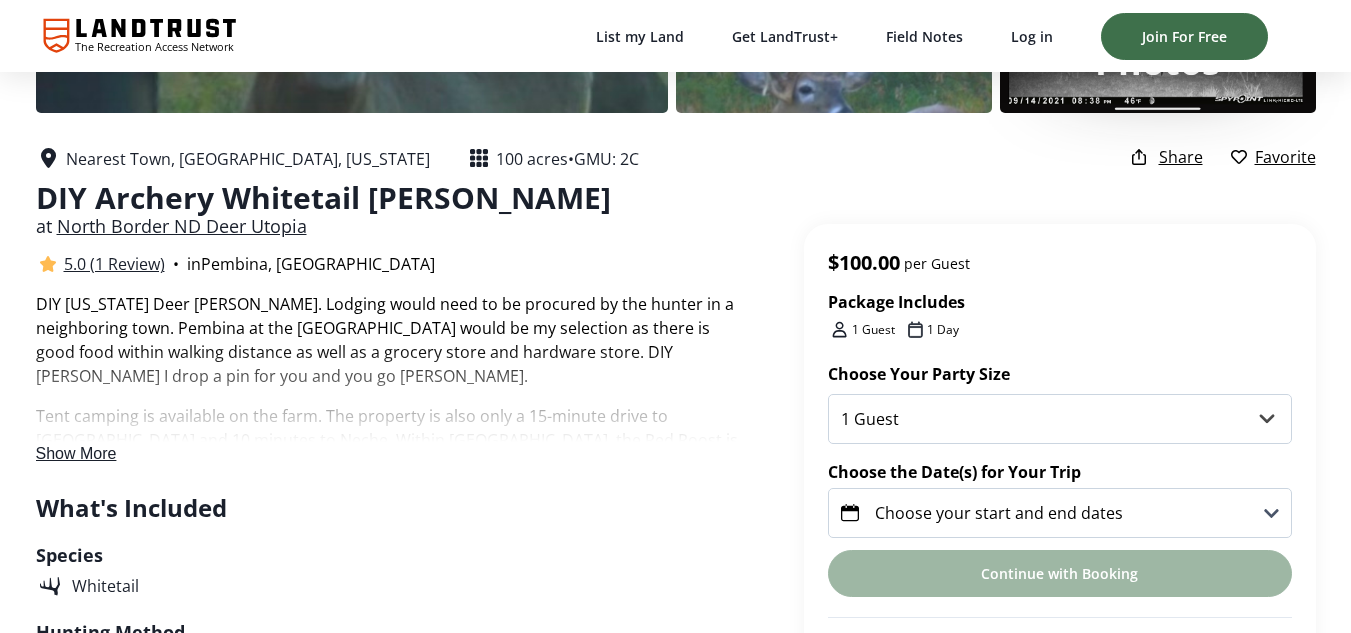 click on "Show More" at bounding box center (76, 453) 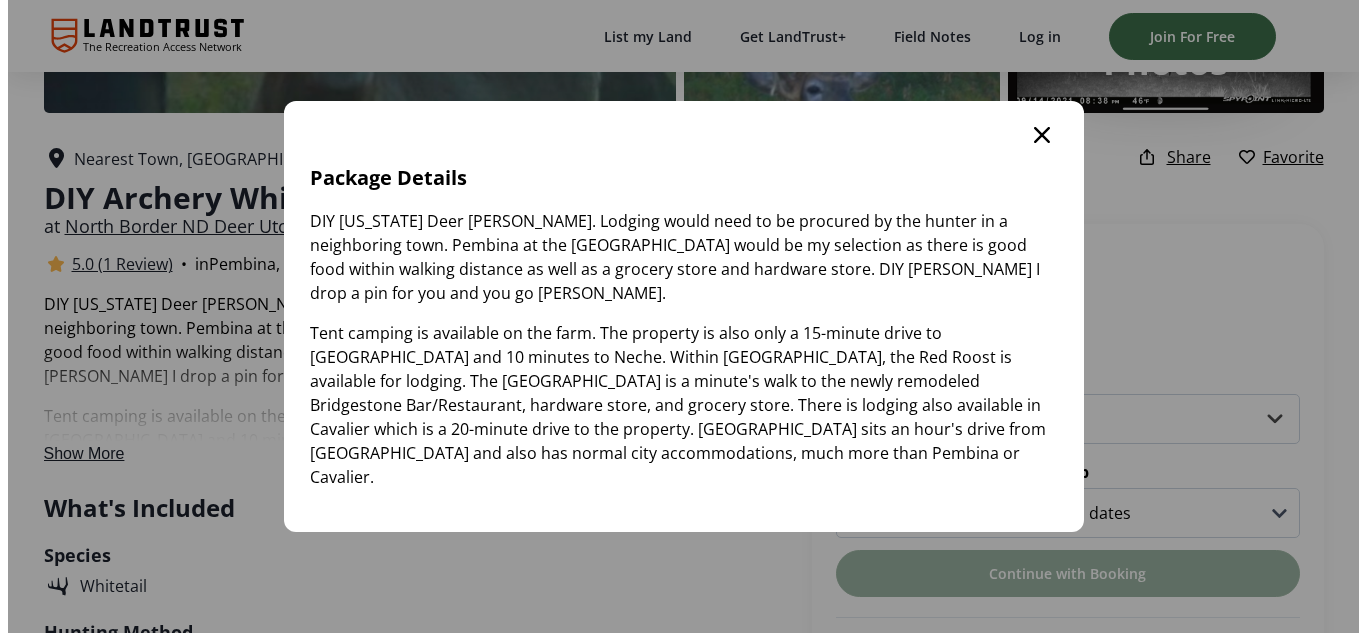 scroll, scrollTop: 0, scrollLeft: 0, axis: both 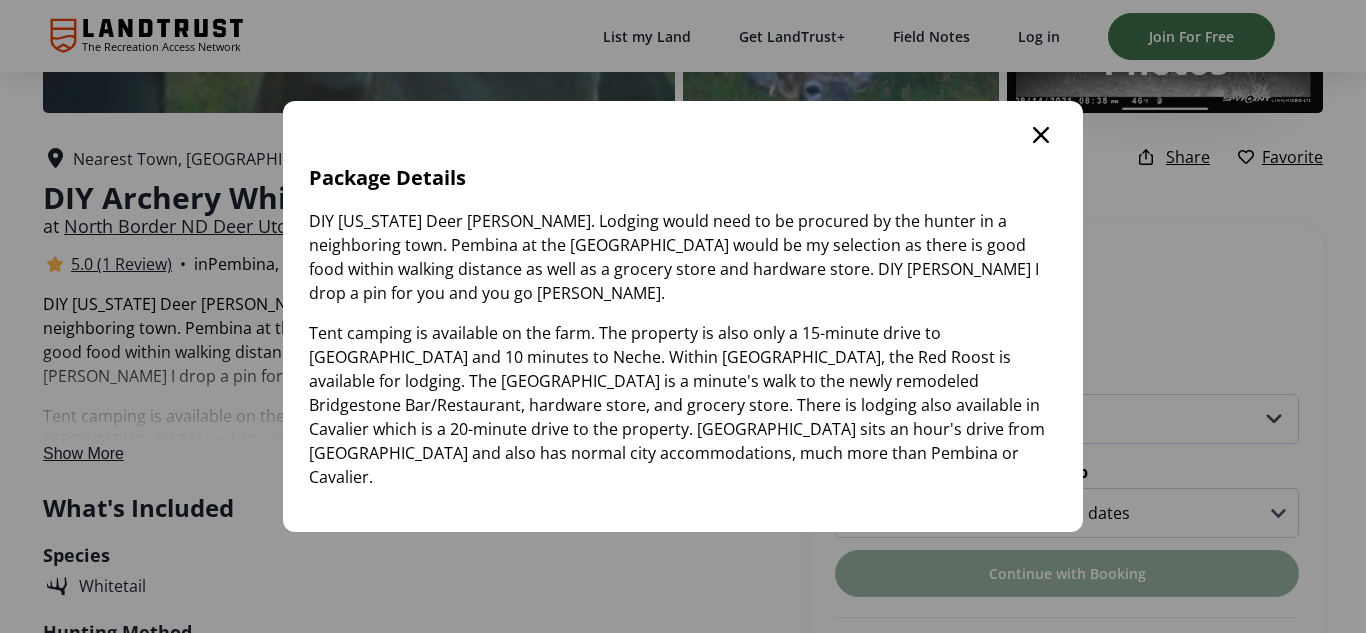 click 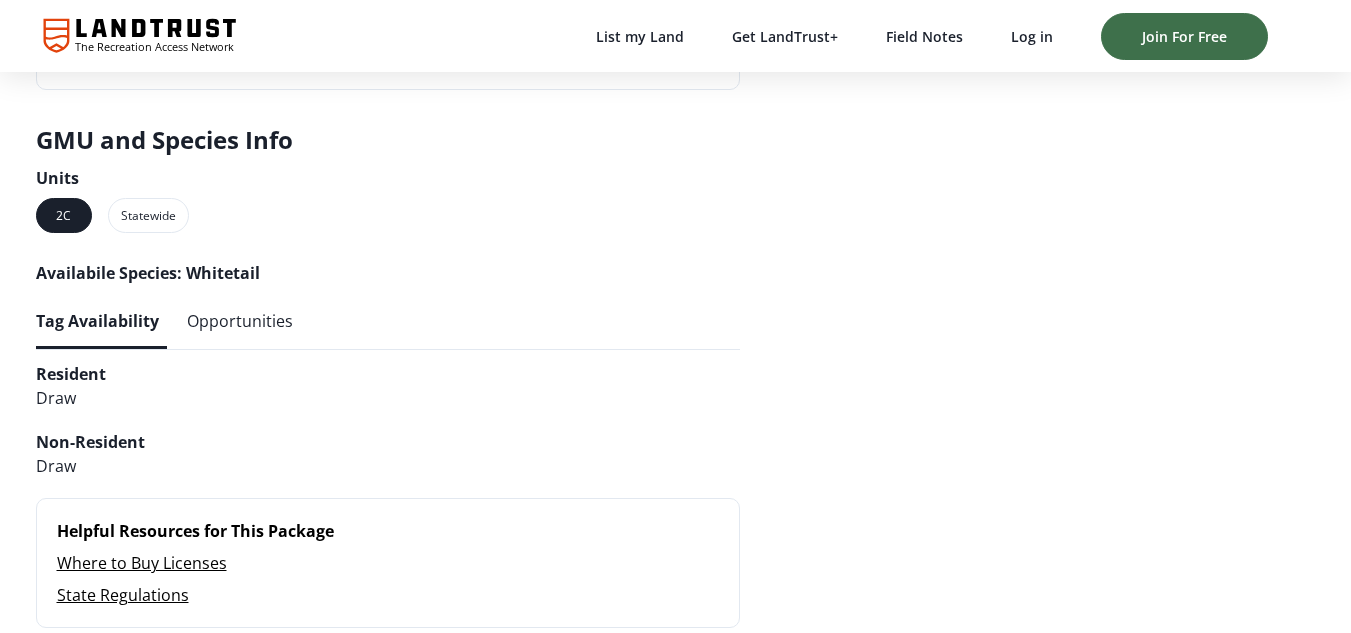 scroll, scrollTop: 1400, scrollLeft: 0, axis: vertical 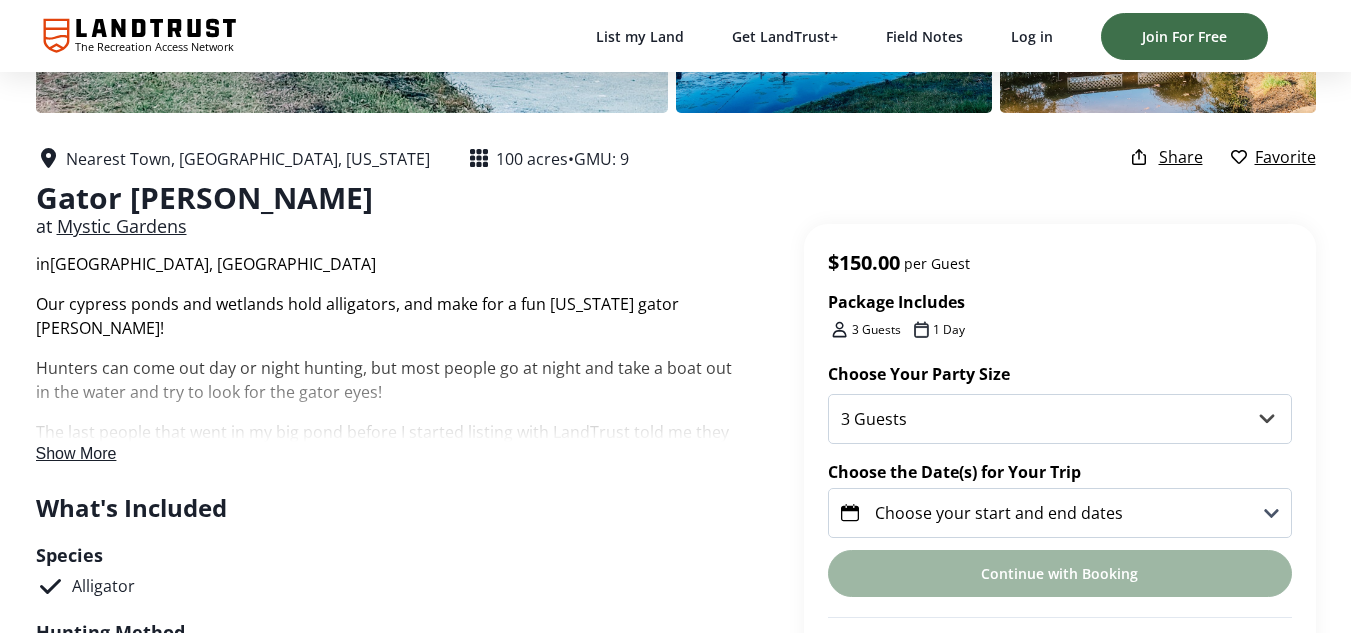 click on "Show More" at bounding box center [76, 453] 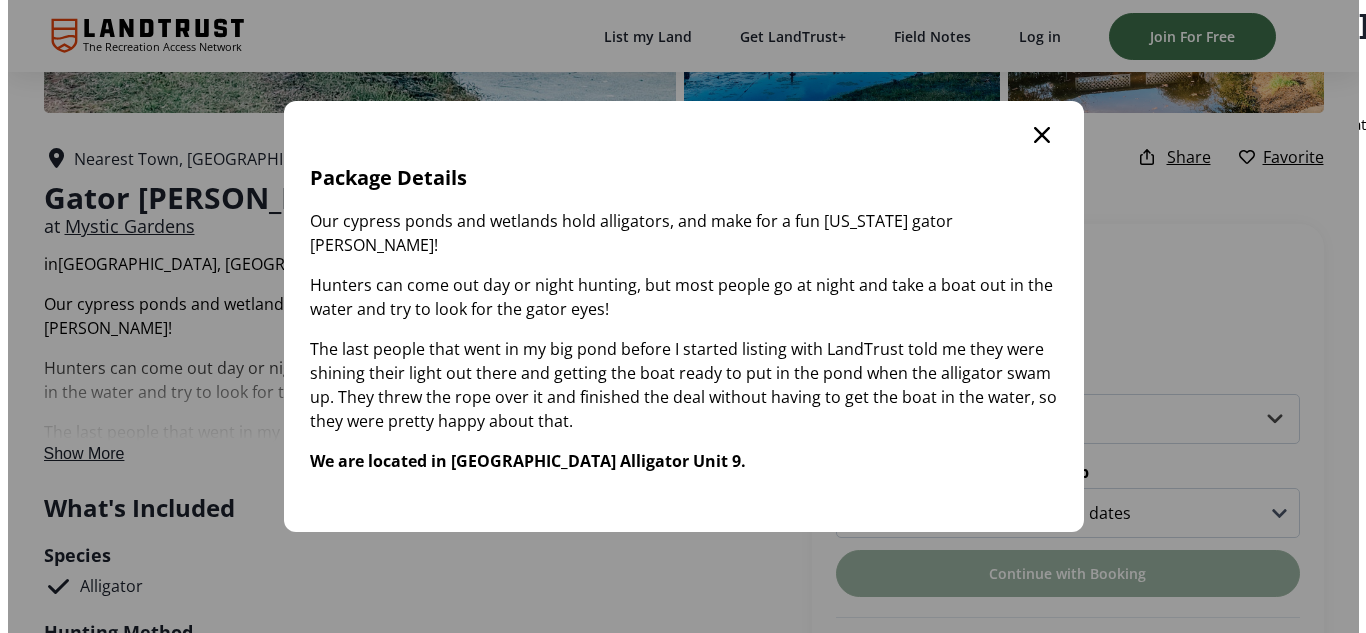 scroll, scrollTop: 0, scrollLeft: 0, axis: both 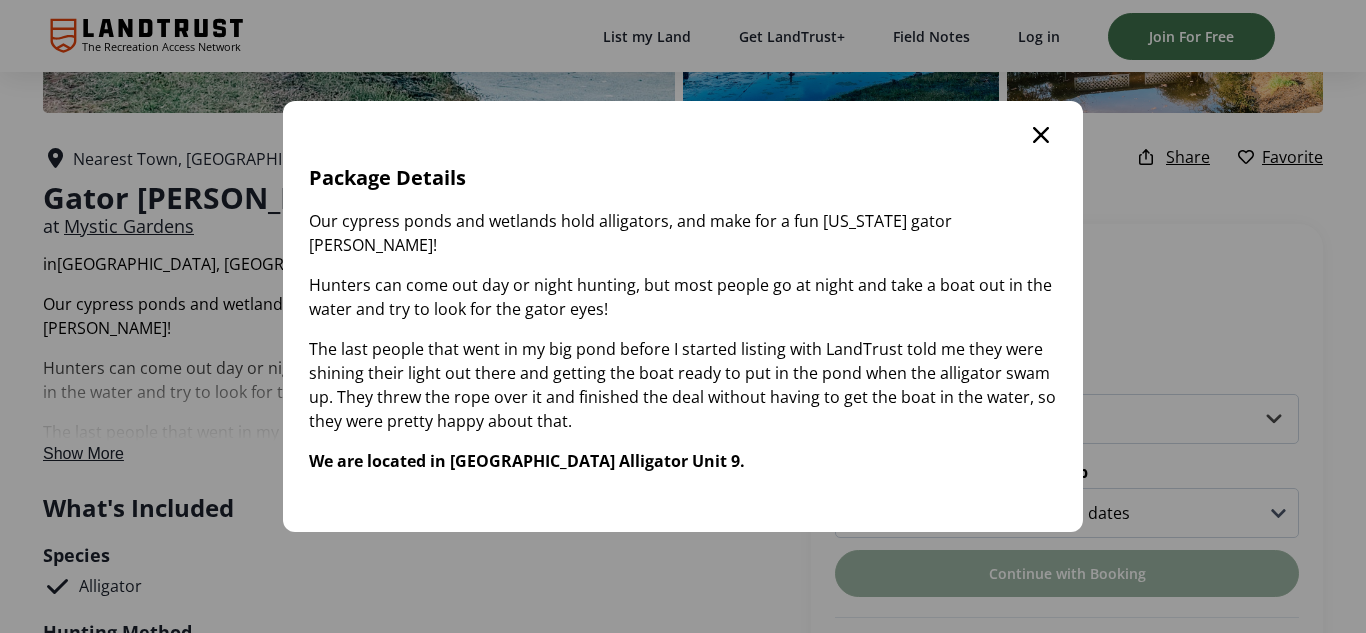 click 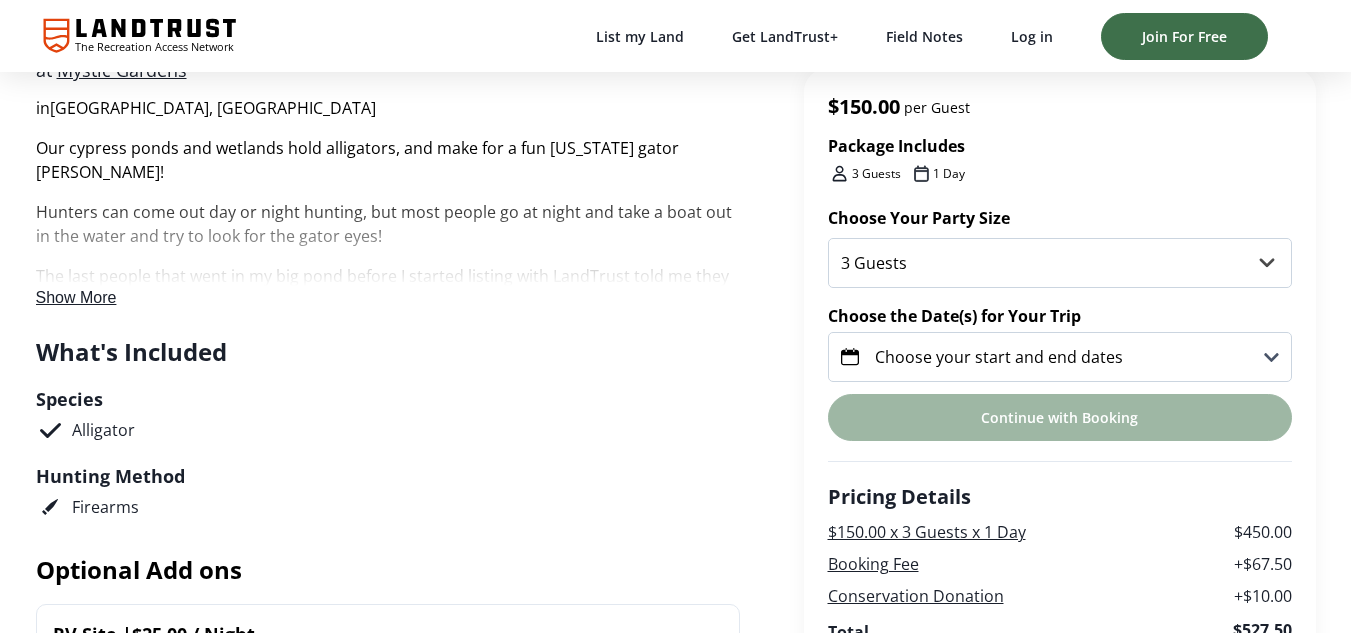 scroll, scrollTop: 400, scrollLeft: 0, axis: vertical 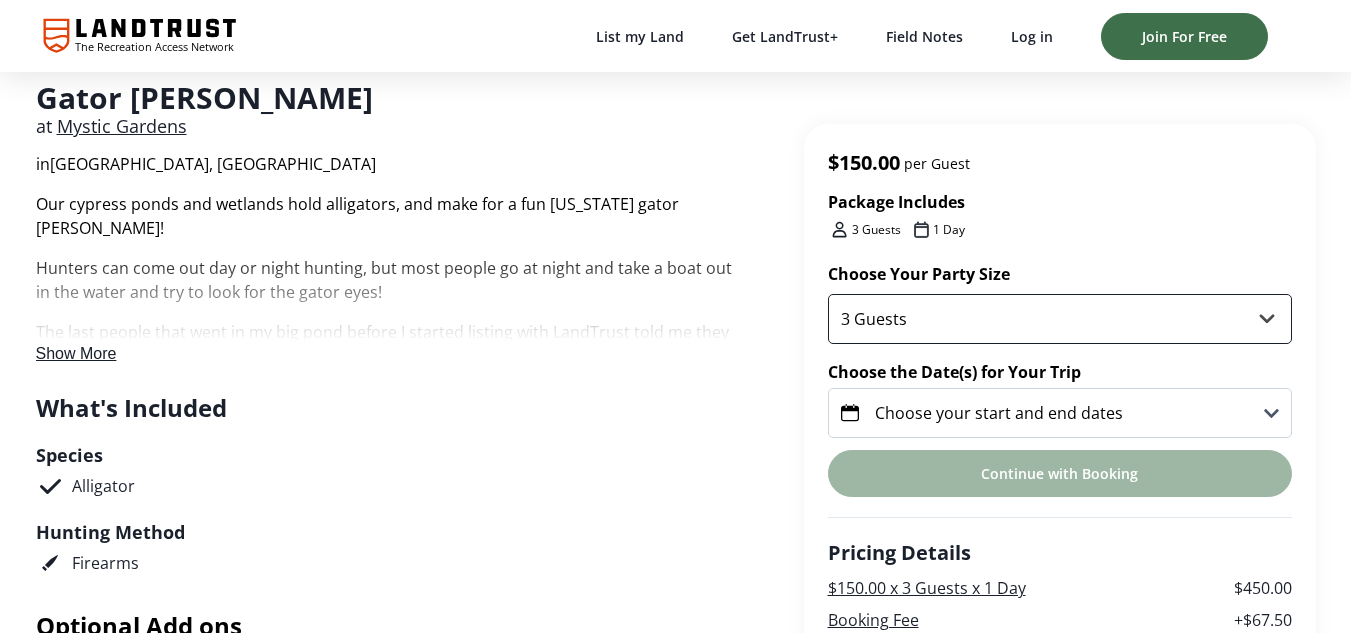click on "3  Guests 4  Guests 5  Guests 6  Guests" at bounding box center (1060, 319) 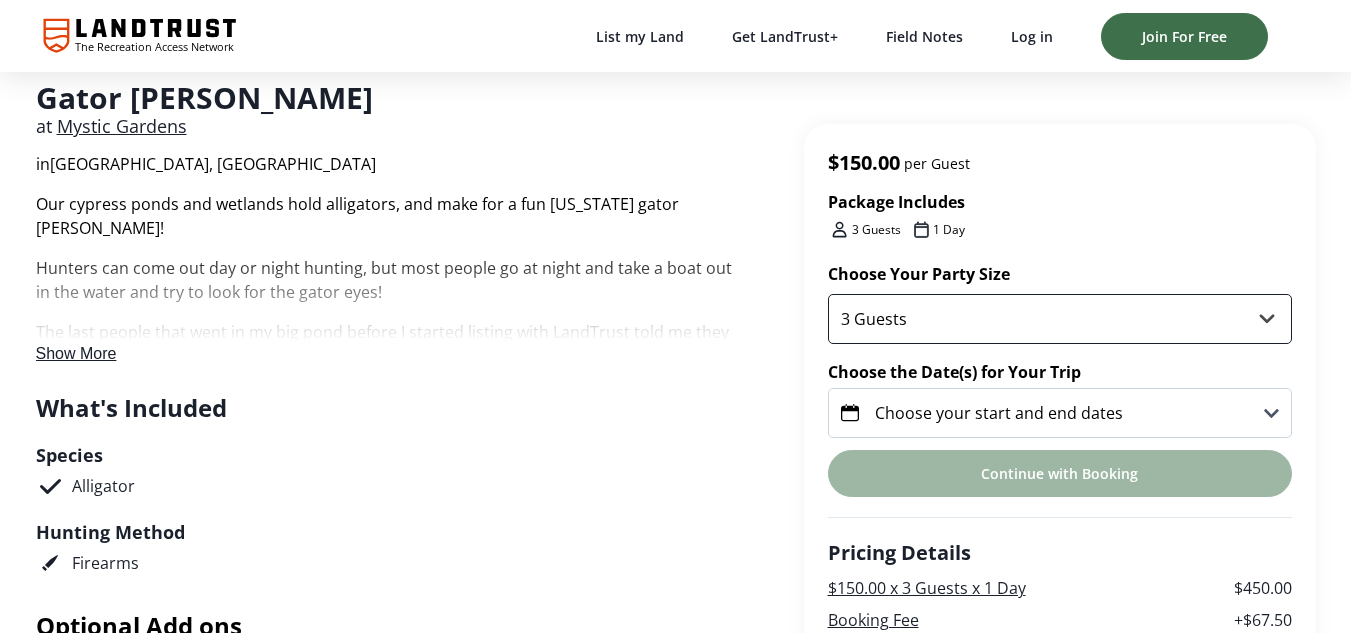 click on "3  Guests 4  Guests 5  Guests 6  Guests" at bounding box center [1060, 319] 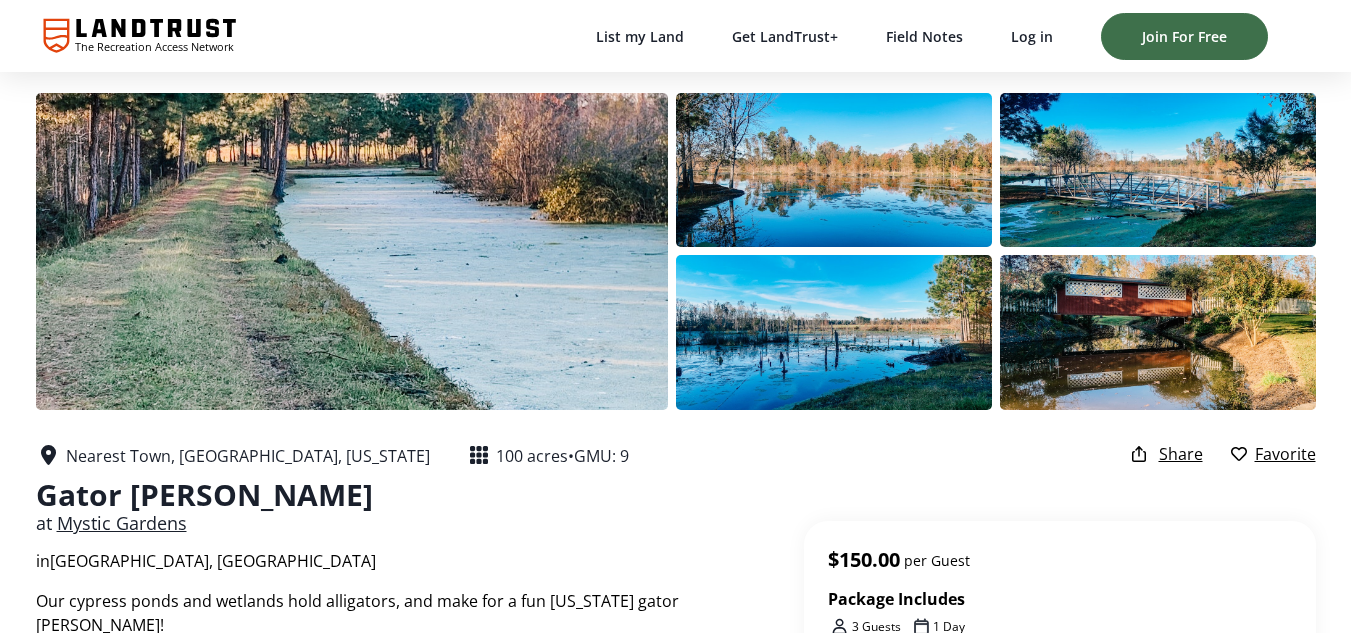 scroll, scrollTop: 0, scrollLeft: 0, axis: both 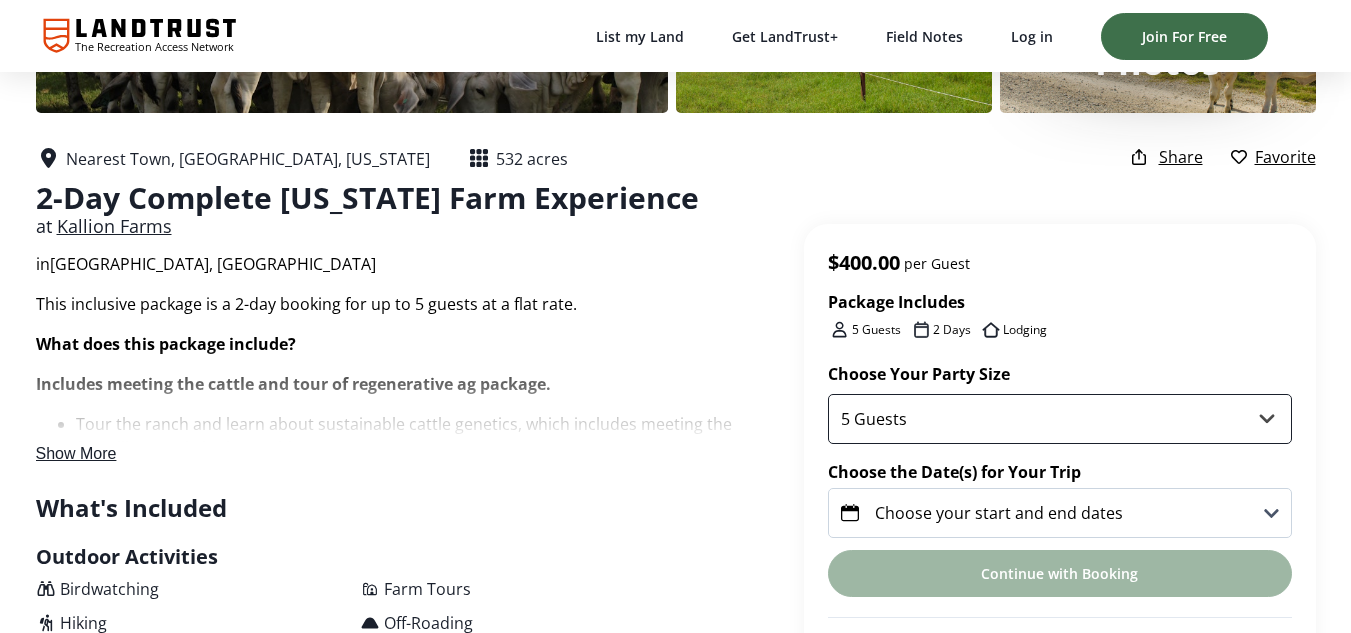 click on "5  Guests" at bounding box center (1060, 419) 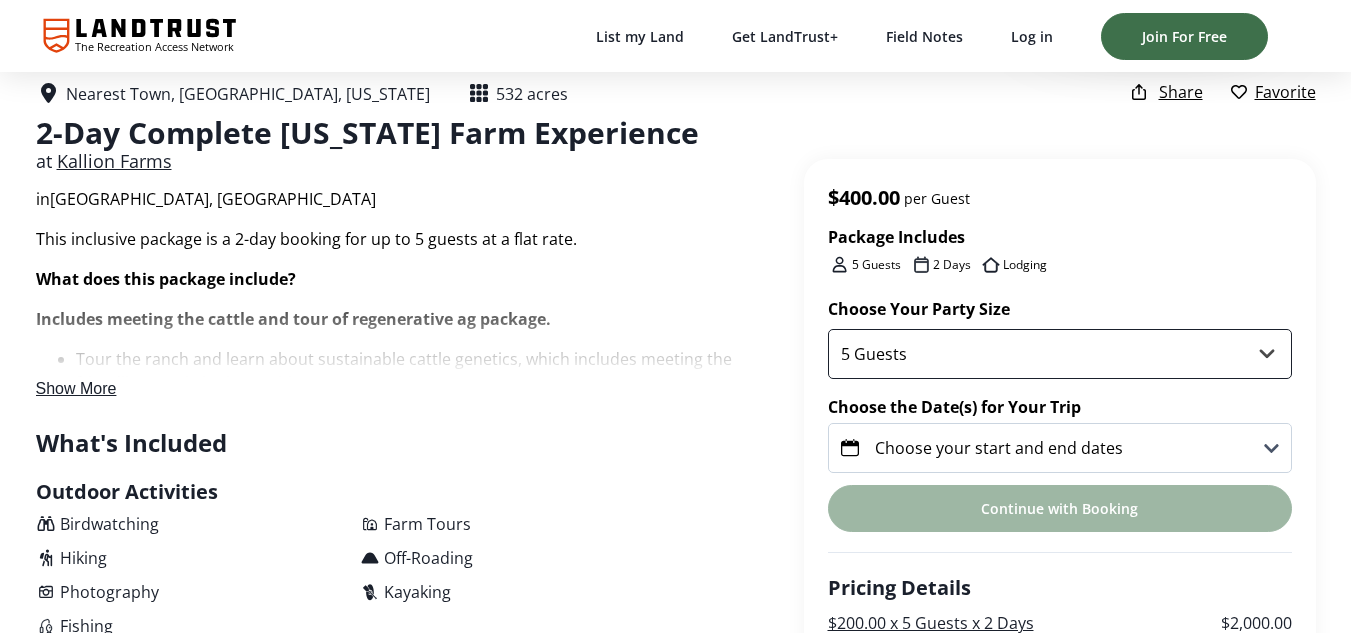 scroll, scrollTop: 400, scrollLeft: 0, axis: vertical 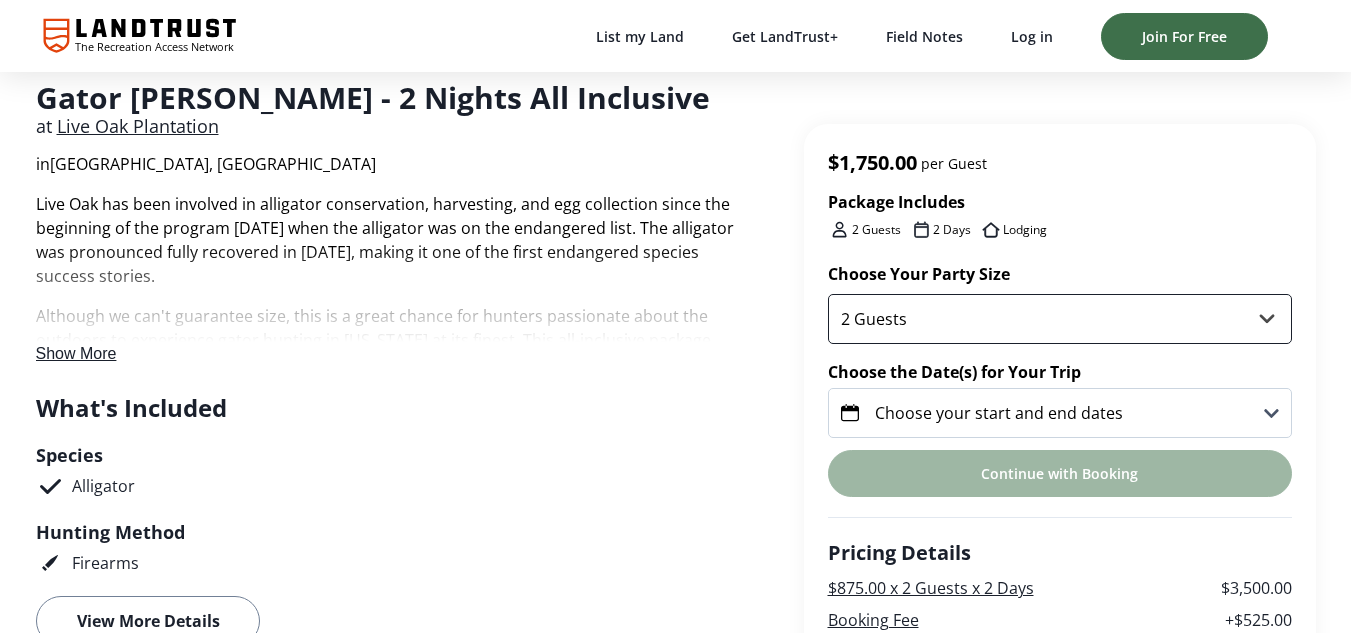 click on "2  Guests 3  Guests 4  Guests 5  Guests 6  Guests" at bounding box center (1060, 319) 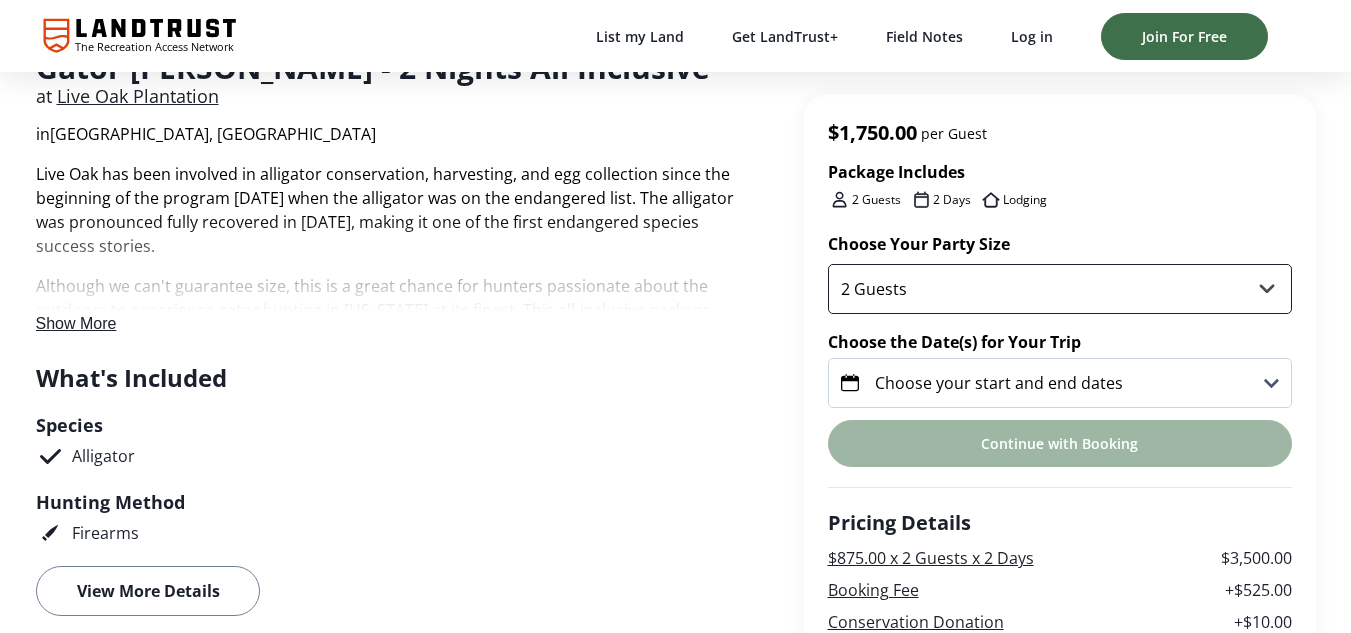scroll, scrollTop: 400, scrollLeft: 0, axis: vertical 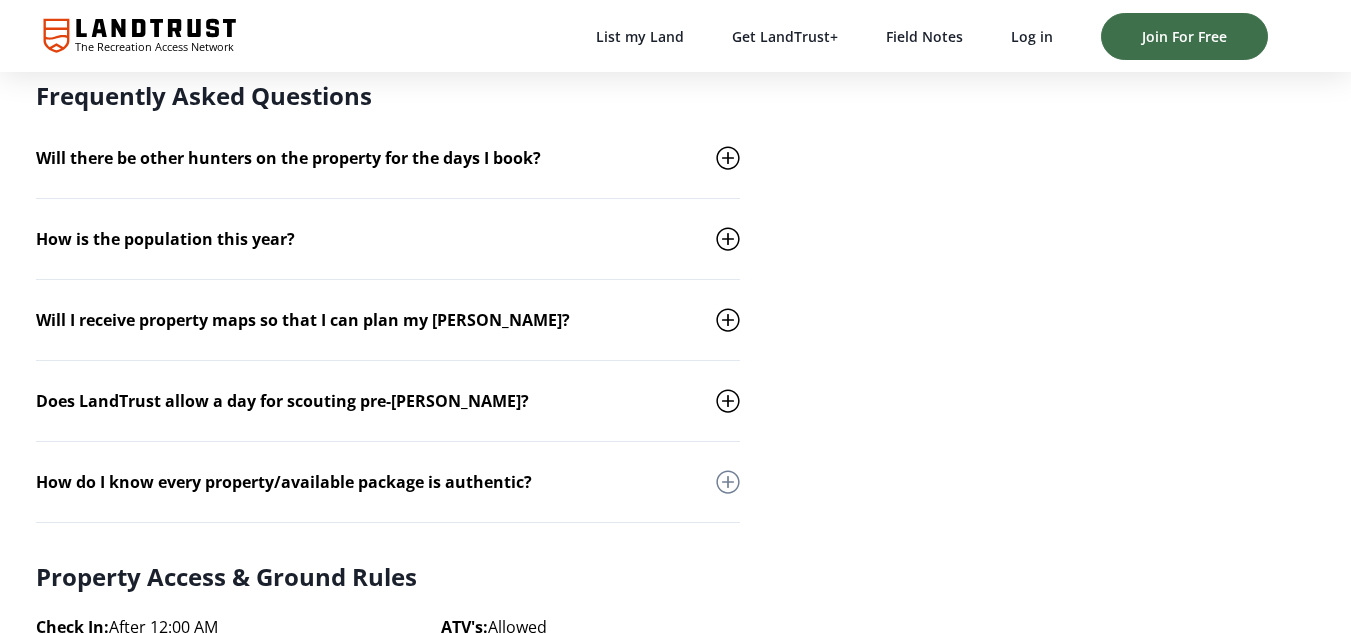 click 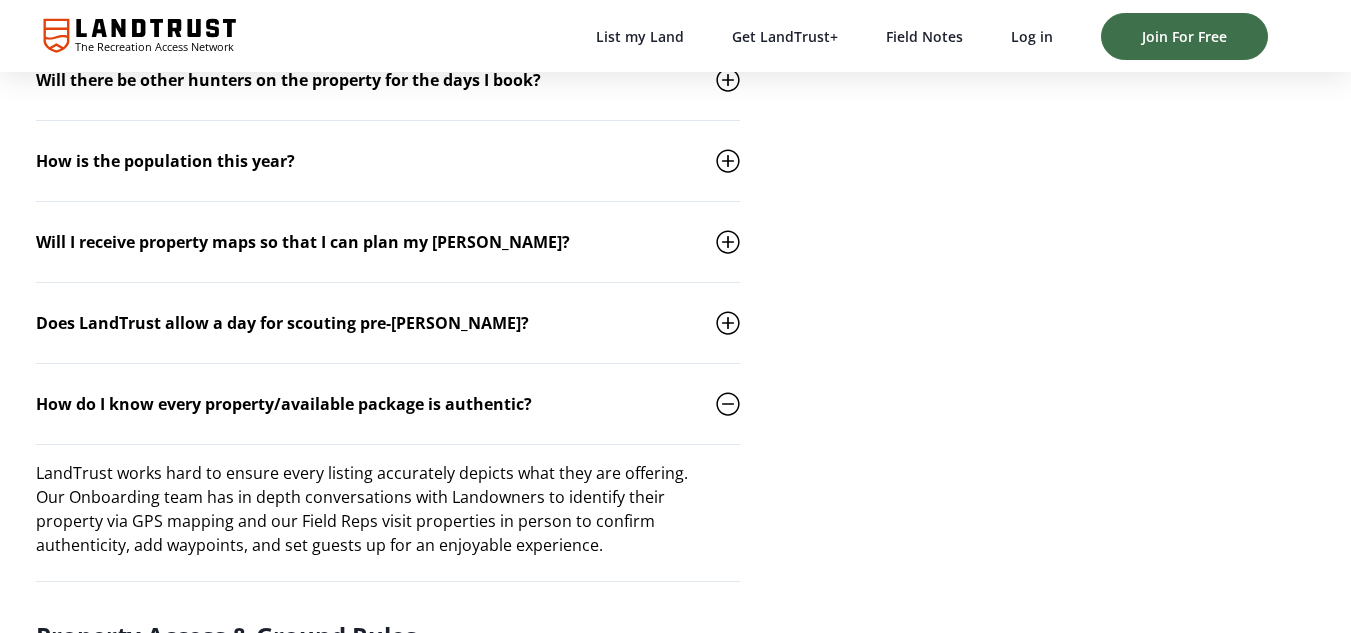 scroll, scrollTop: 3200, scrollLeft: 0, axis: vertical 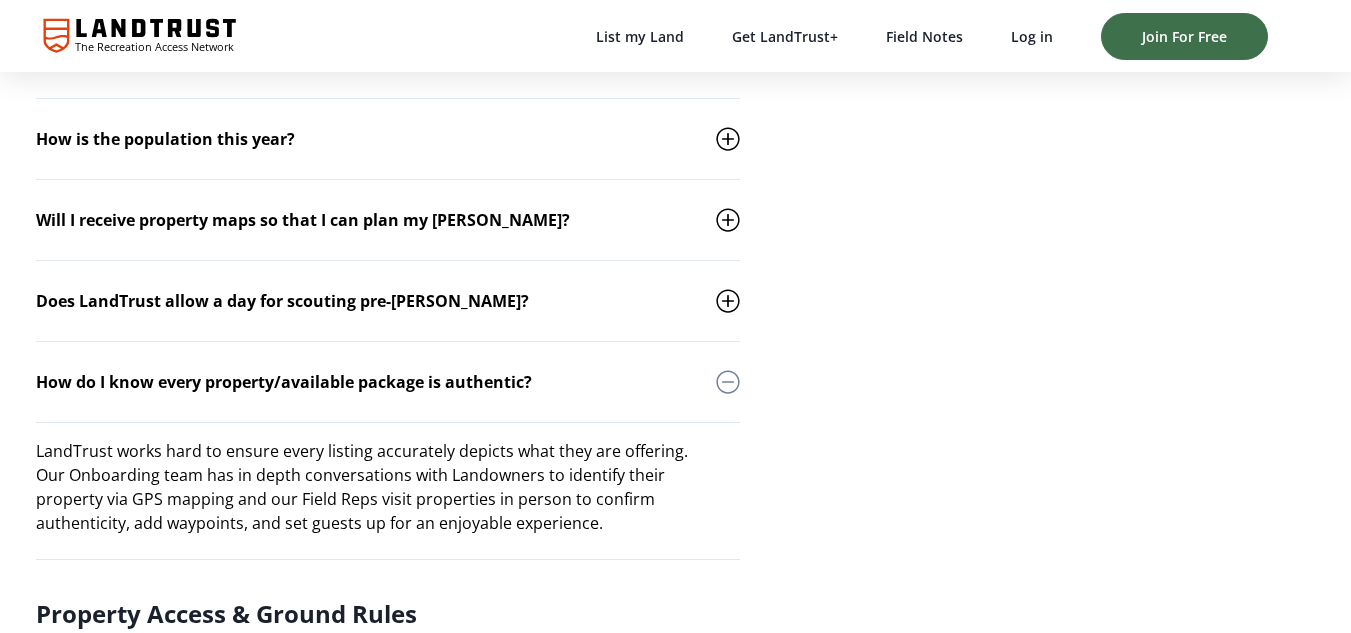 click 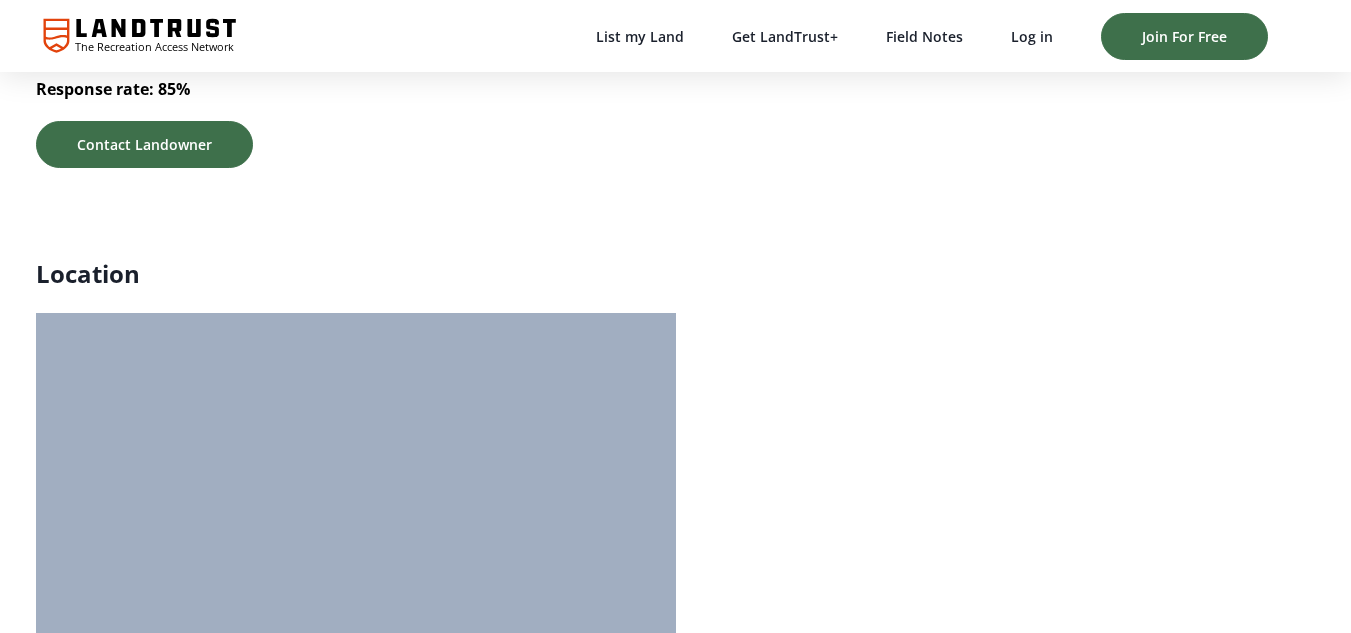 scroll, scrollTop: 4900, scrollLeft: 0, axis: vertical 